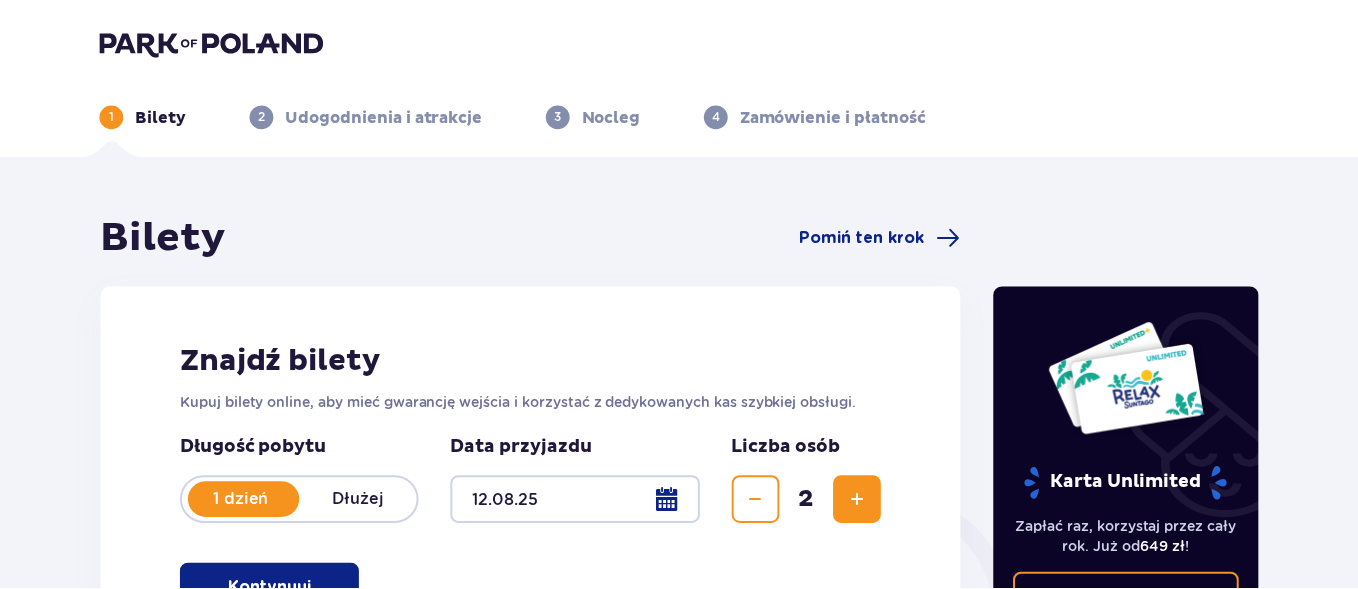 scroll, scrollTop: 0, scrollLeft: 0, axis: both 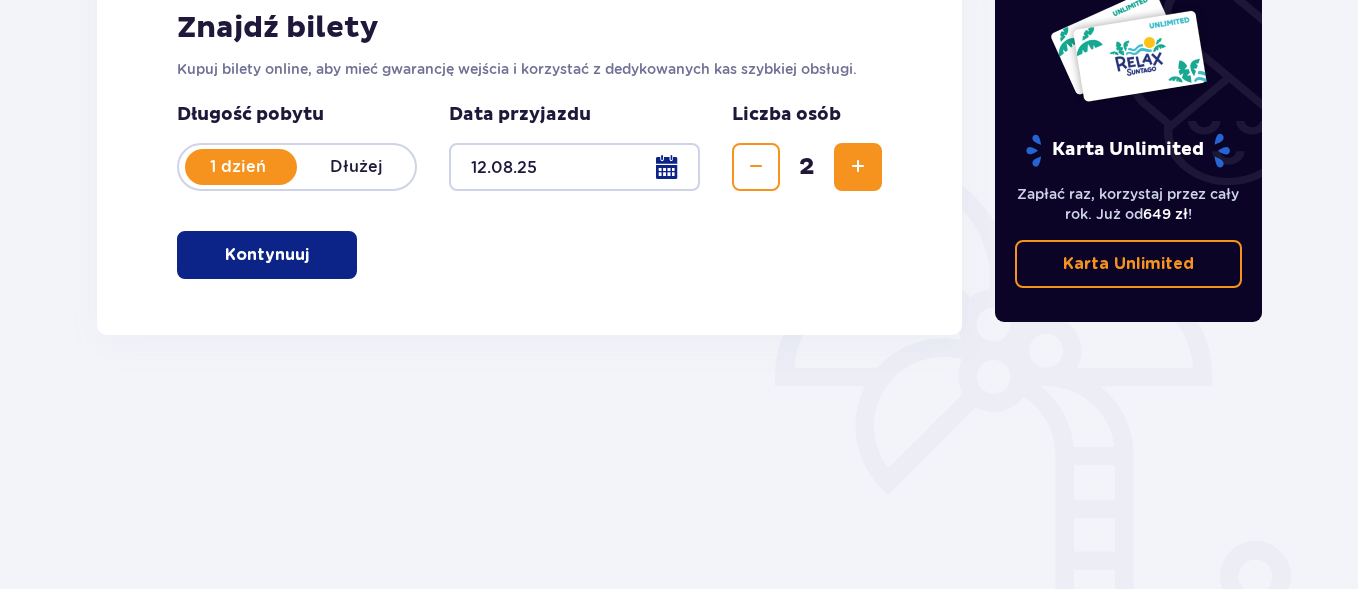 click on "Kontynuuj" at bounding box center (267, 255) 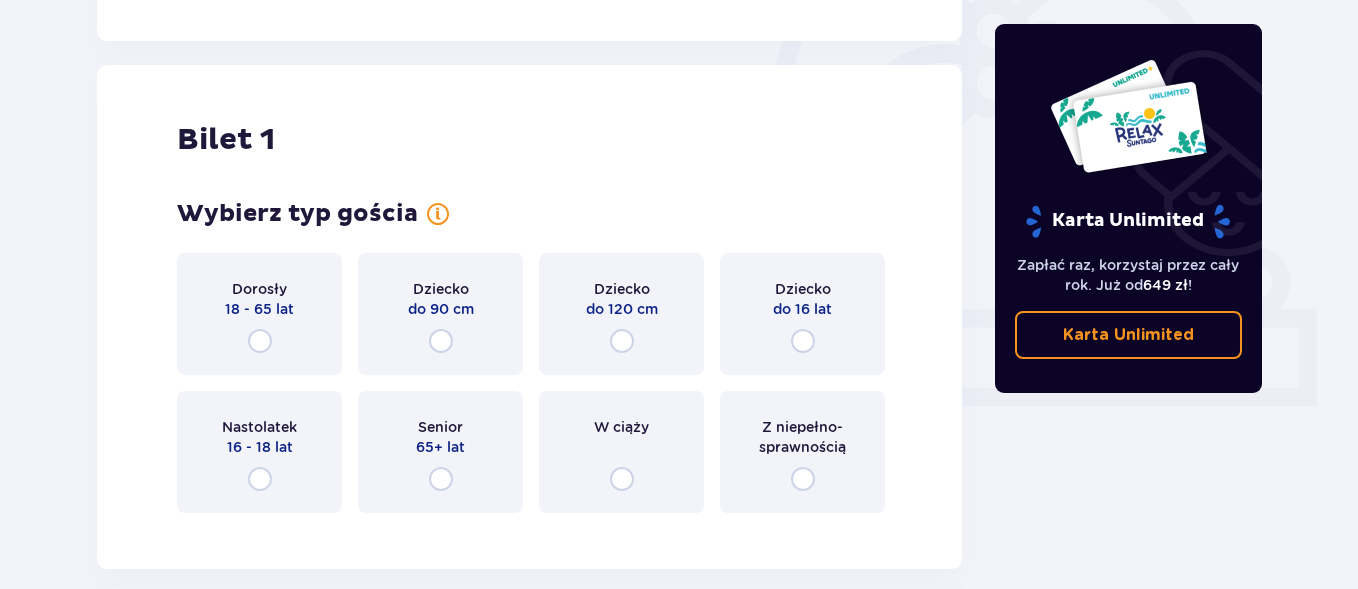 scroll, scrollTop: 668, scrollLeft: 0, axis: vertical 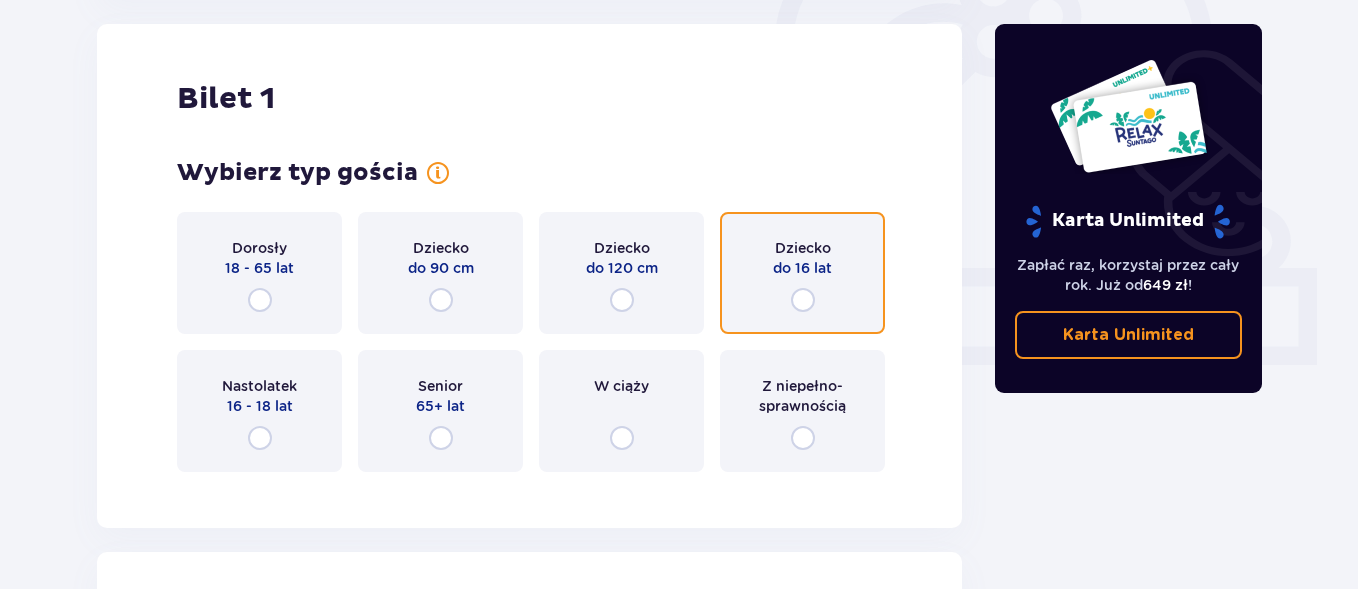 click at bounding box center [803, 300] 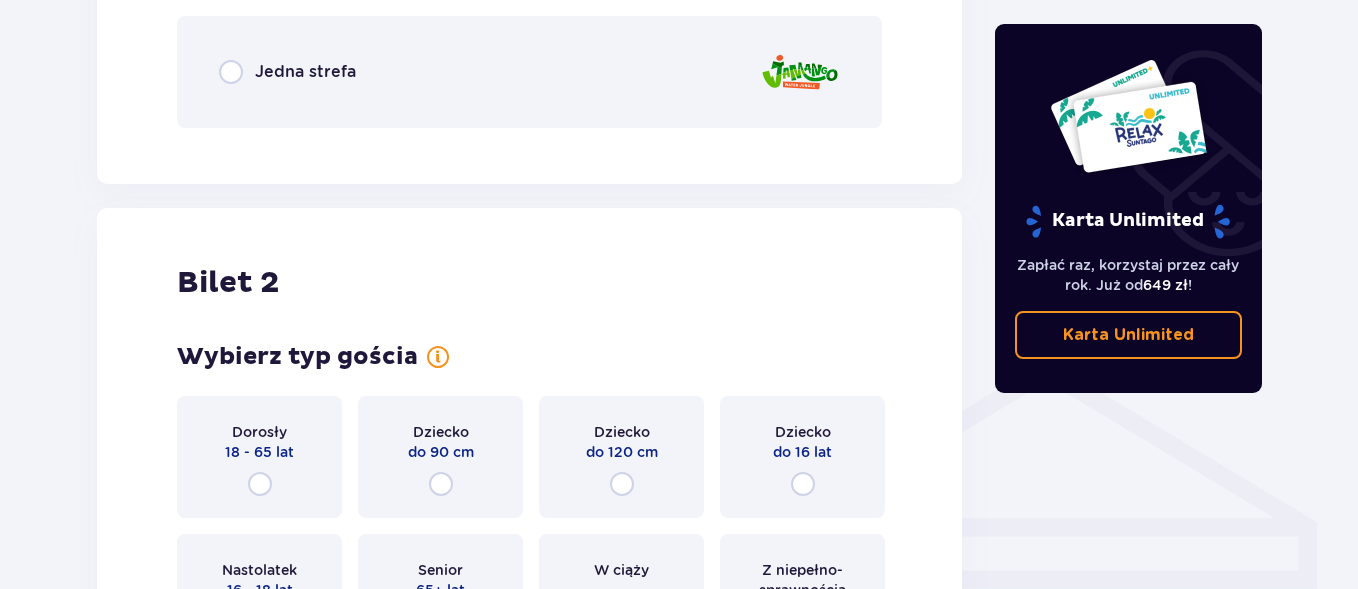 scroll, scrollTop: 1323, scrollLeft: 0, axis: vertical 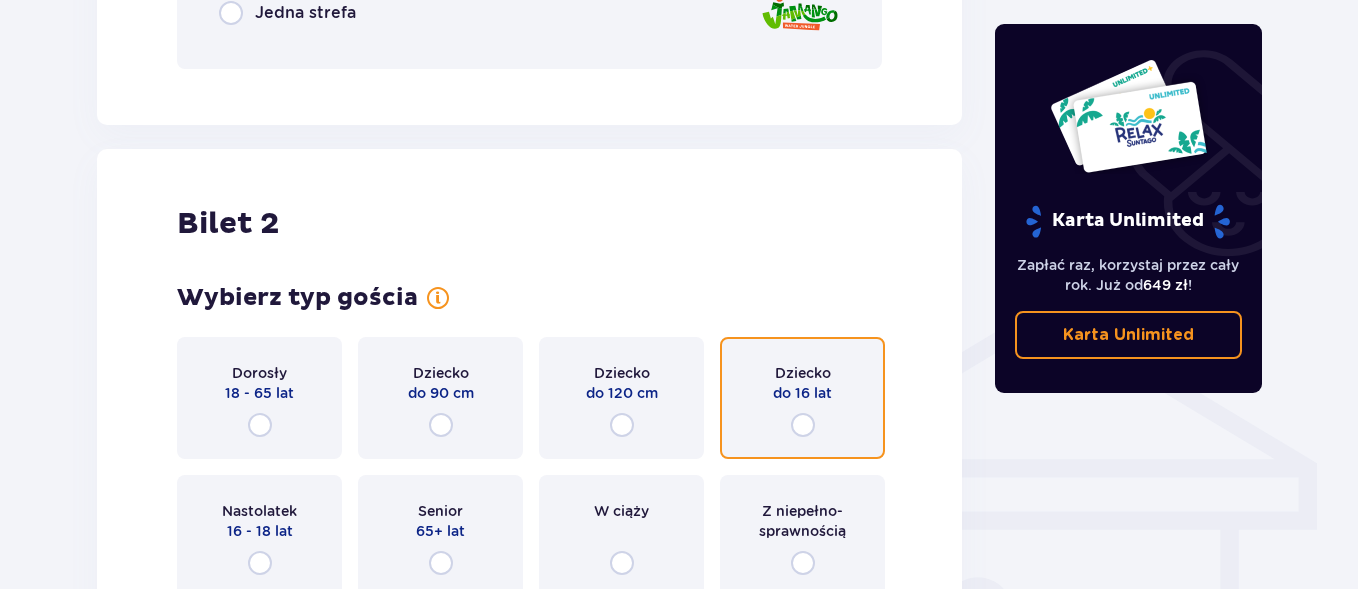 click at bounding box center [803, 425] 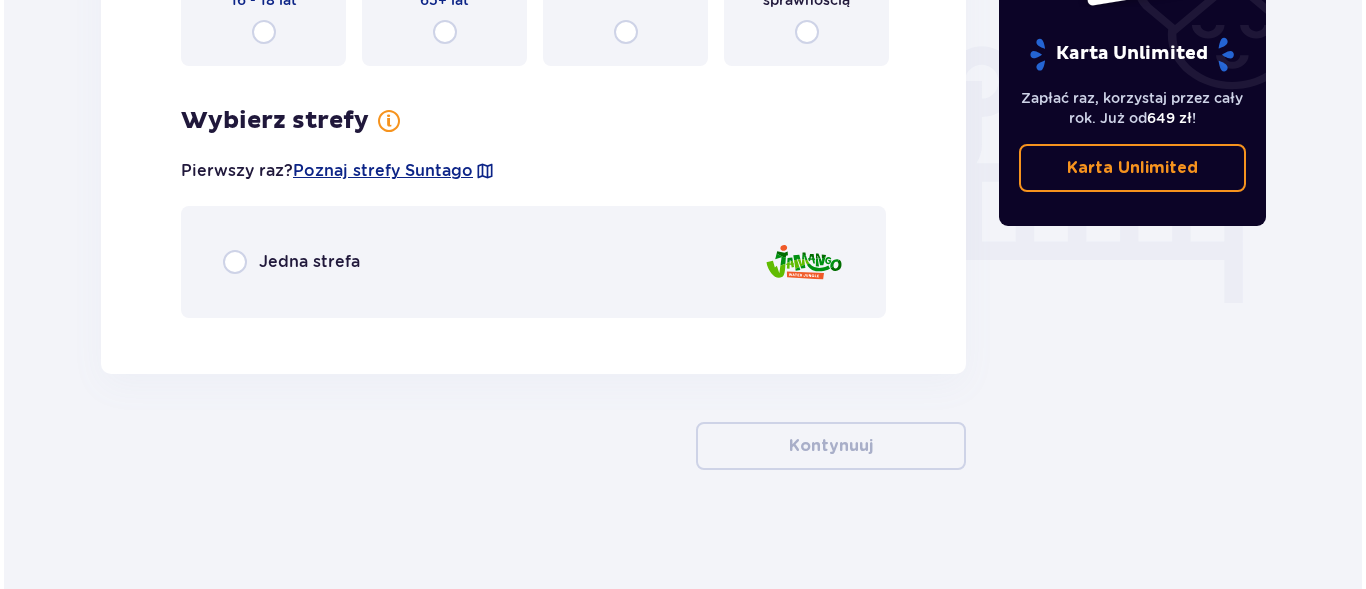scroll, scrollTop: 1855, scrollLeft: 0, axis: vertical 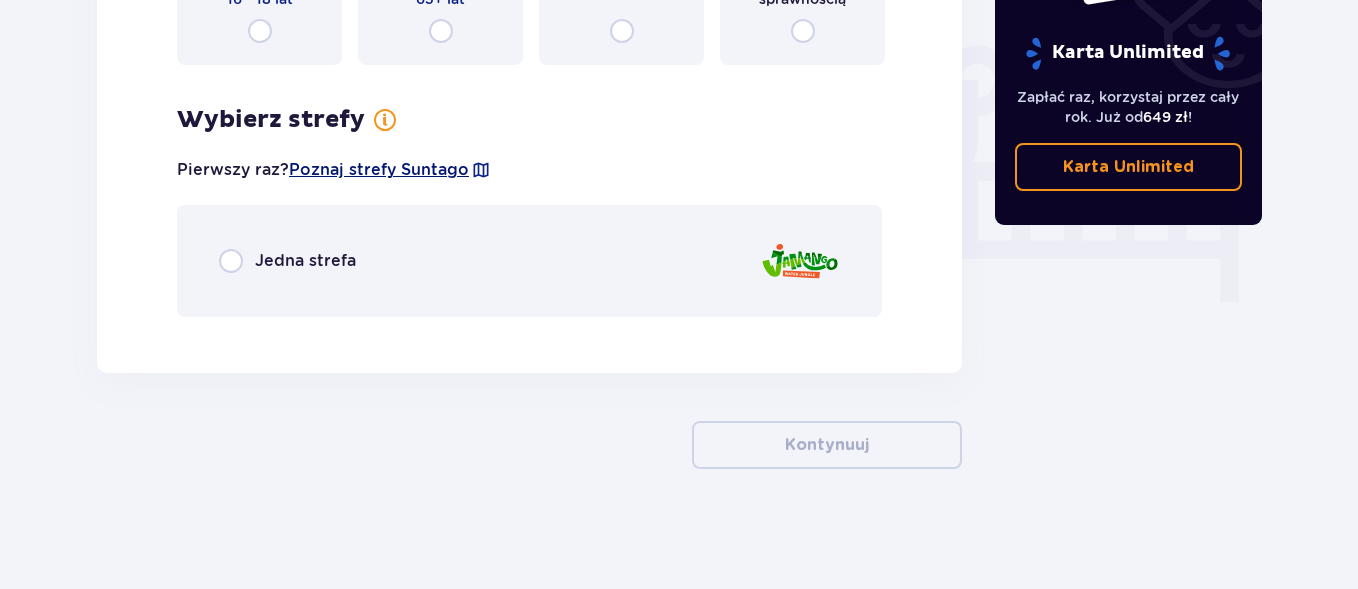 click on "Poznaj strefy Suntago" at bounding box center [379, 170] 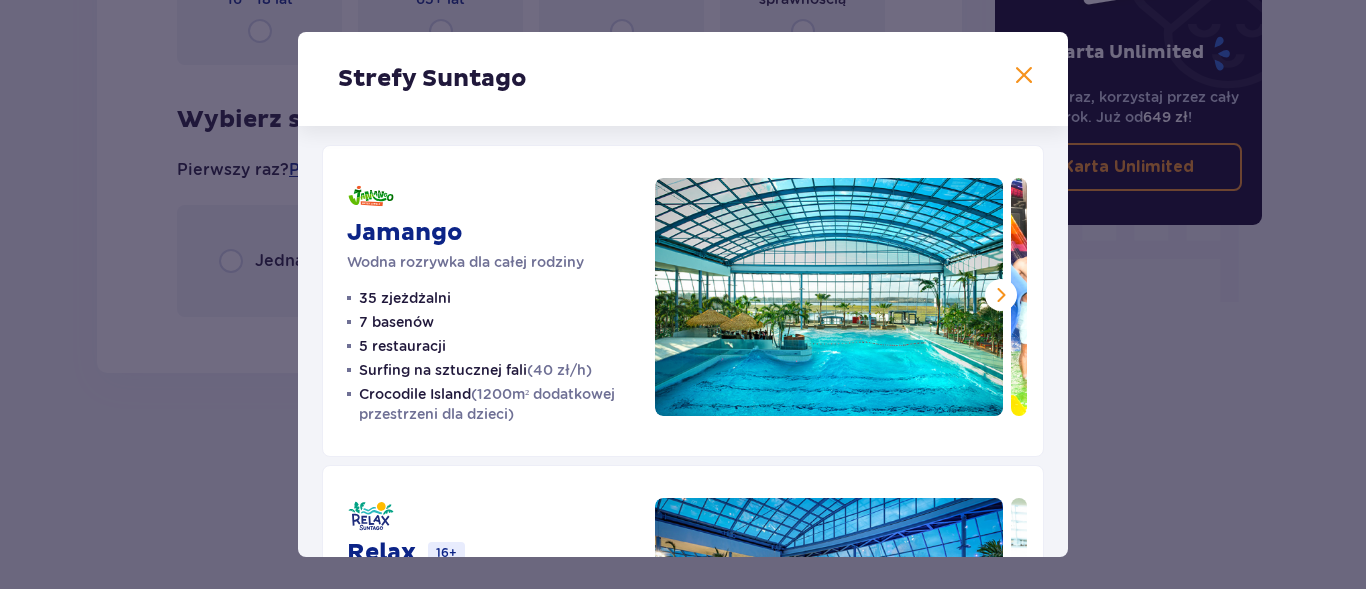 scroll, scrollTop: 0, scrollLeft: 0, axis: both 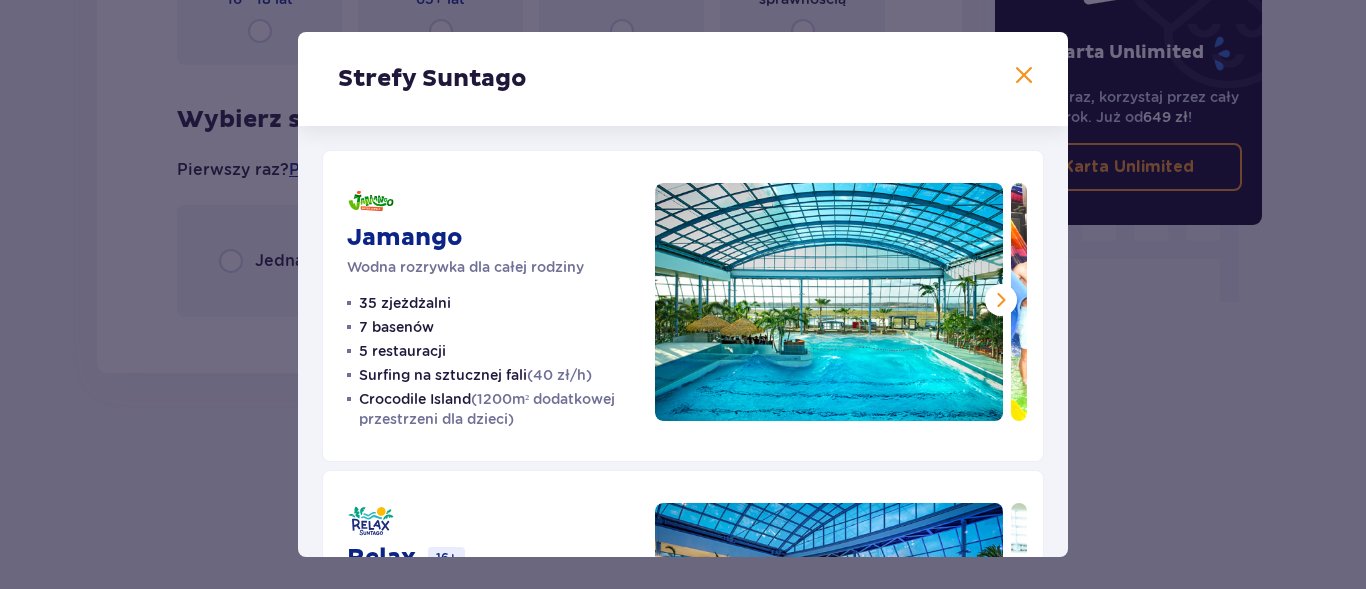 click at bounding box center [1001, 300] 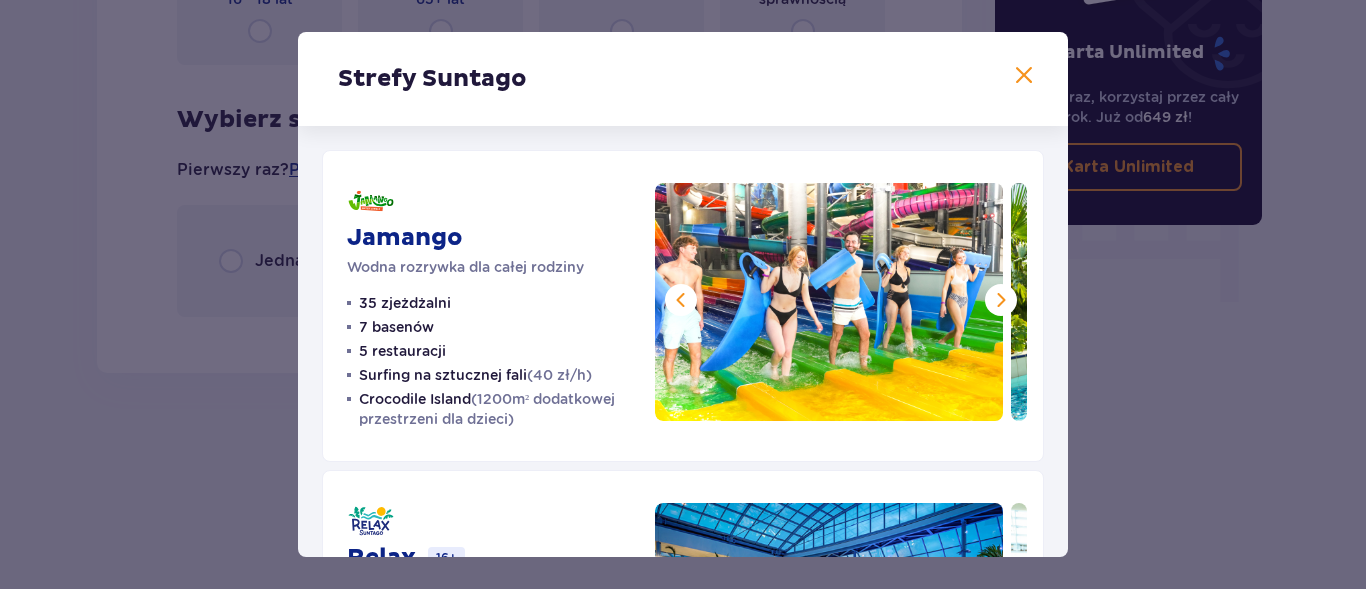 click at bounding box center (1001, 300) 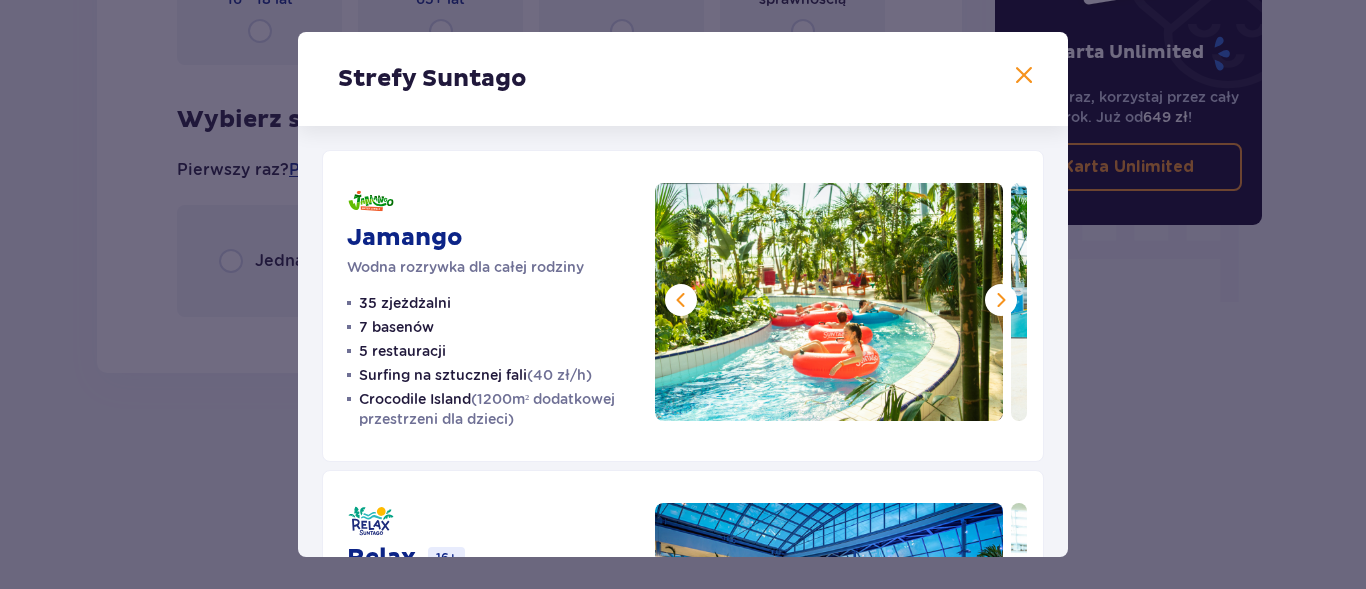 click at bounding box center [1001, 300] 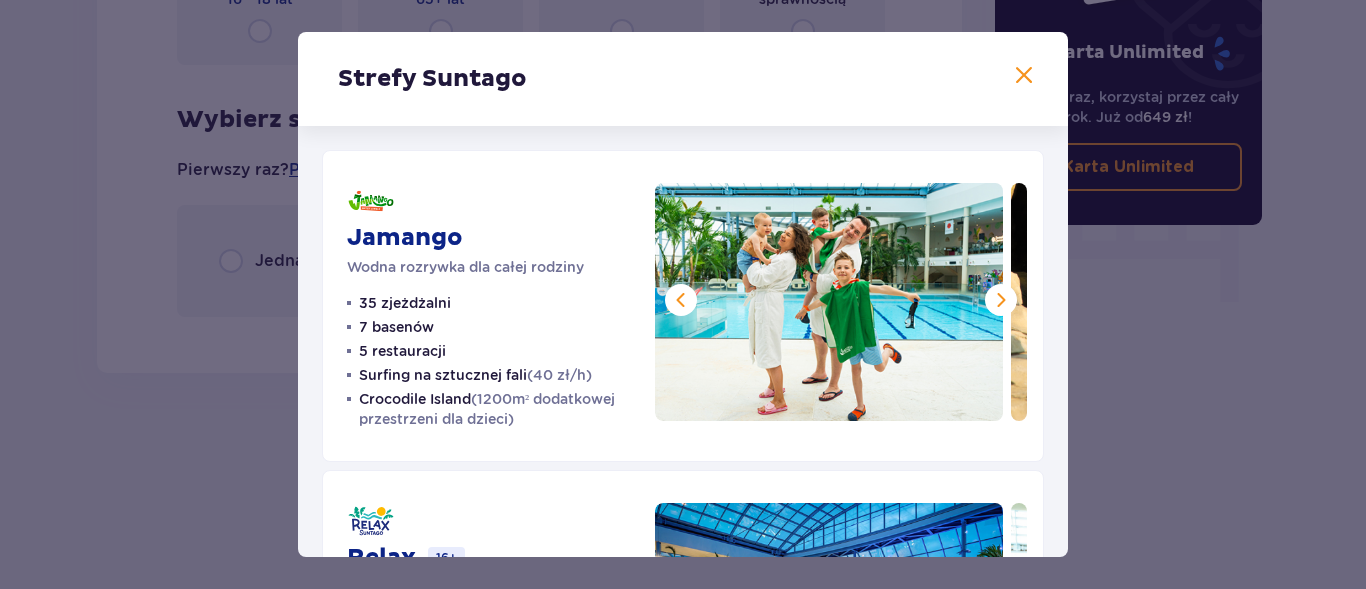 click at bounding box center (1001, 300) 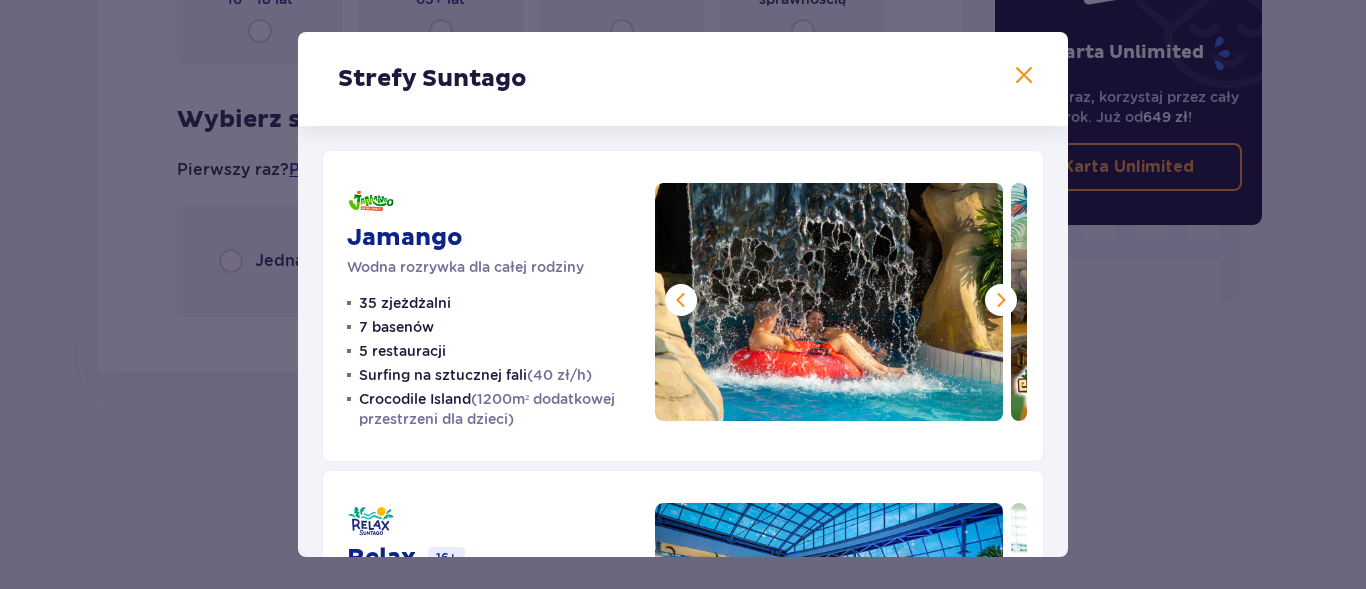 click at bounding box center [1001, 300] 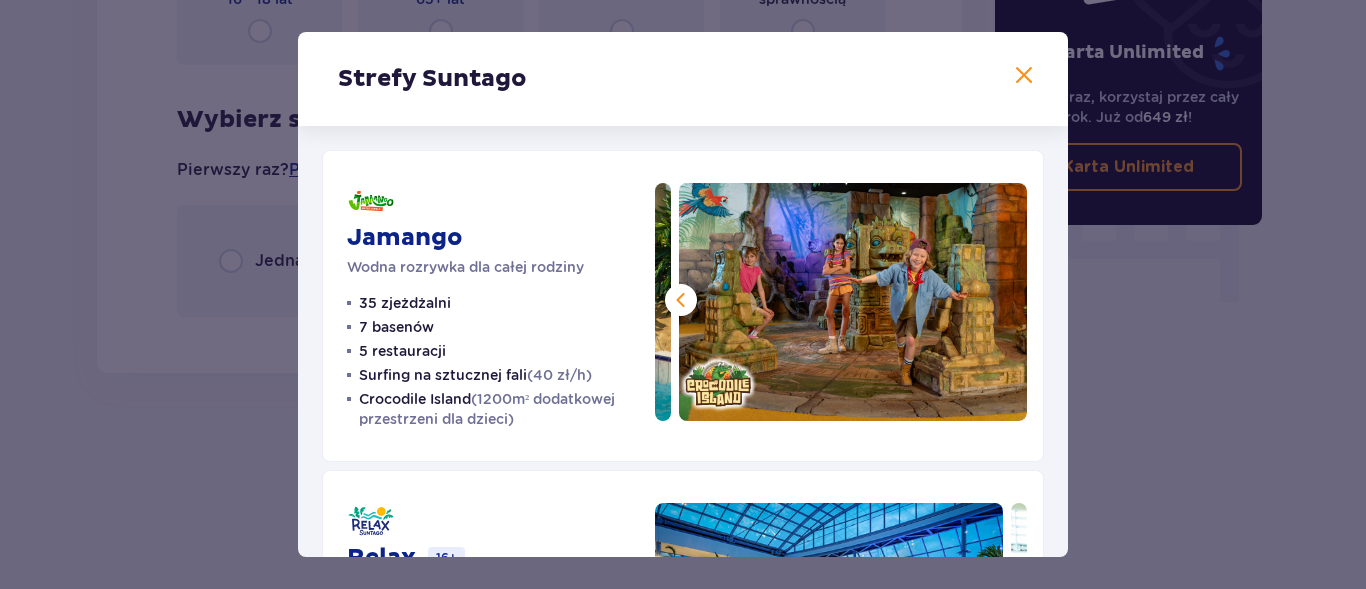 click at bounding box center (853, 302) 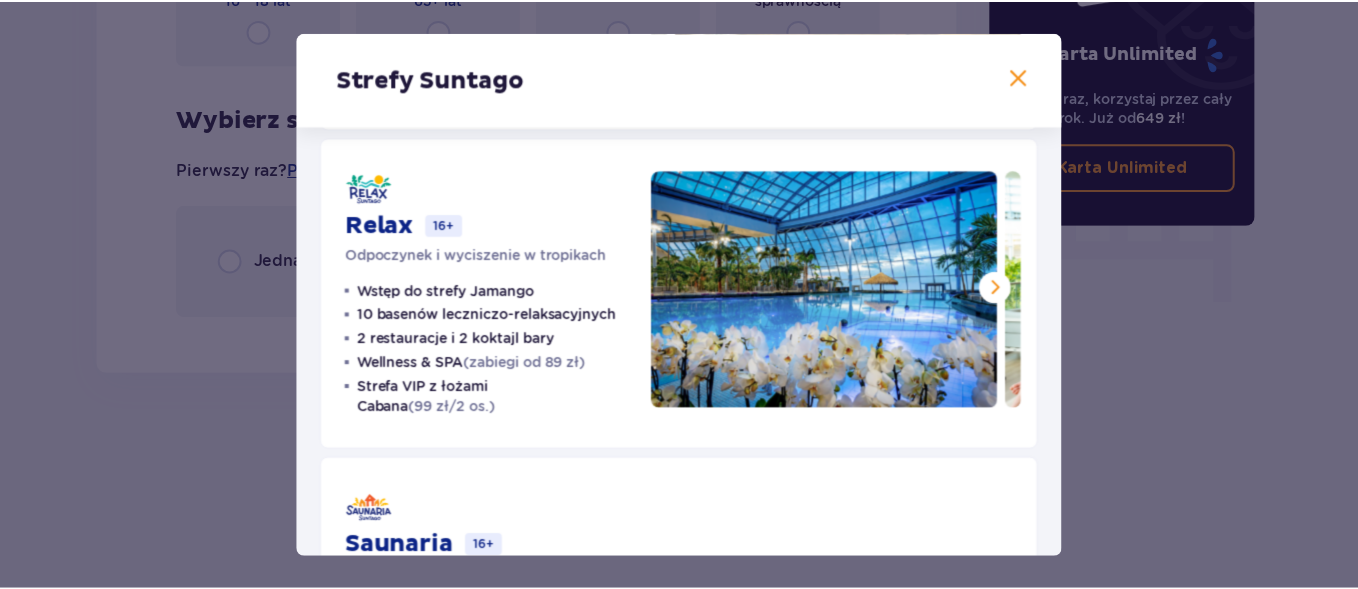 scroll, scrollTop: 0, scrollLeft: 0, axis: both 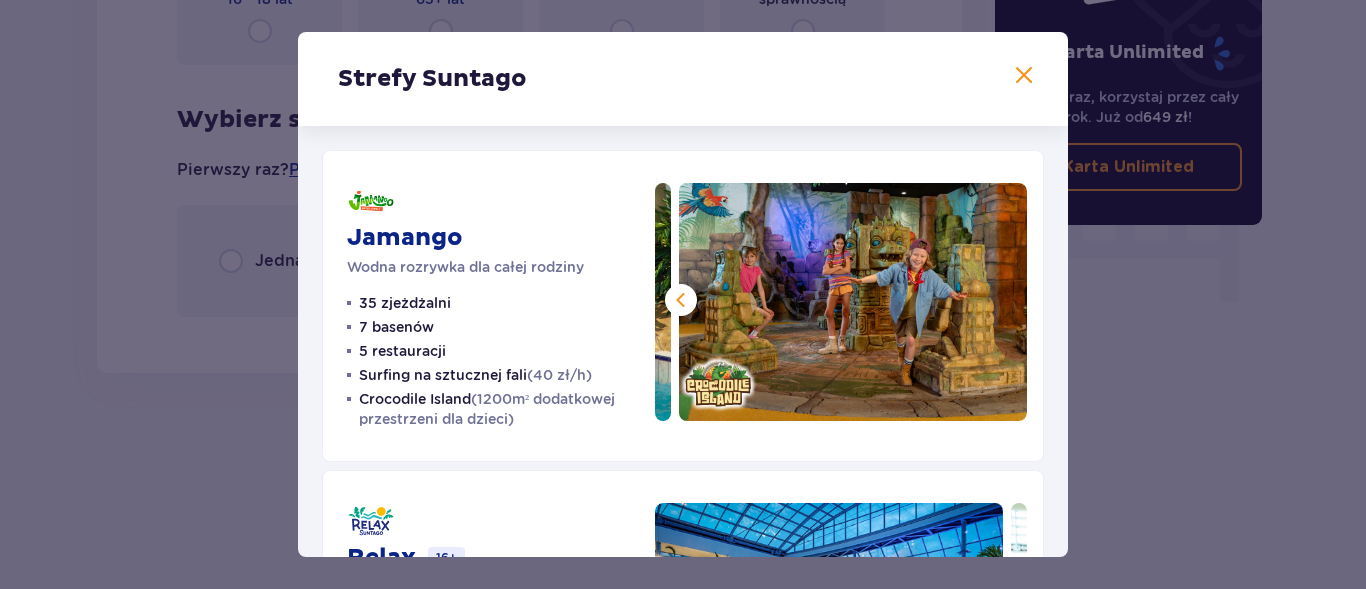 click at bounding box center [1024, 76] 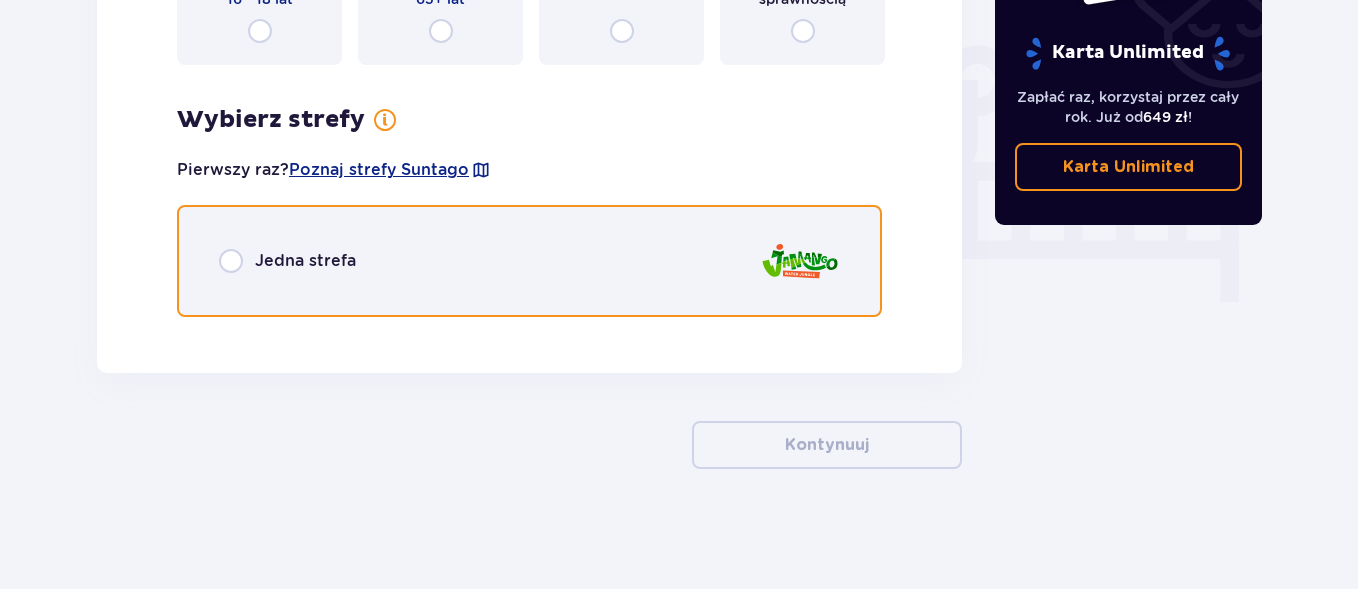click at bounding box center (231, 261) 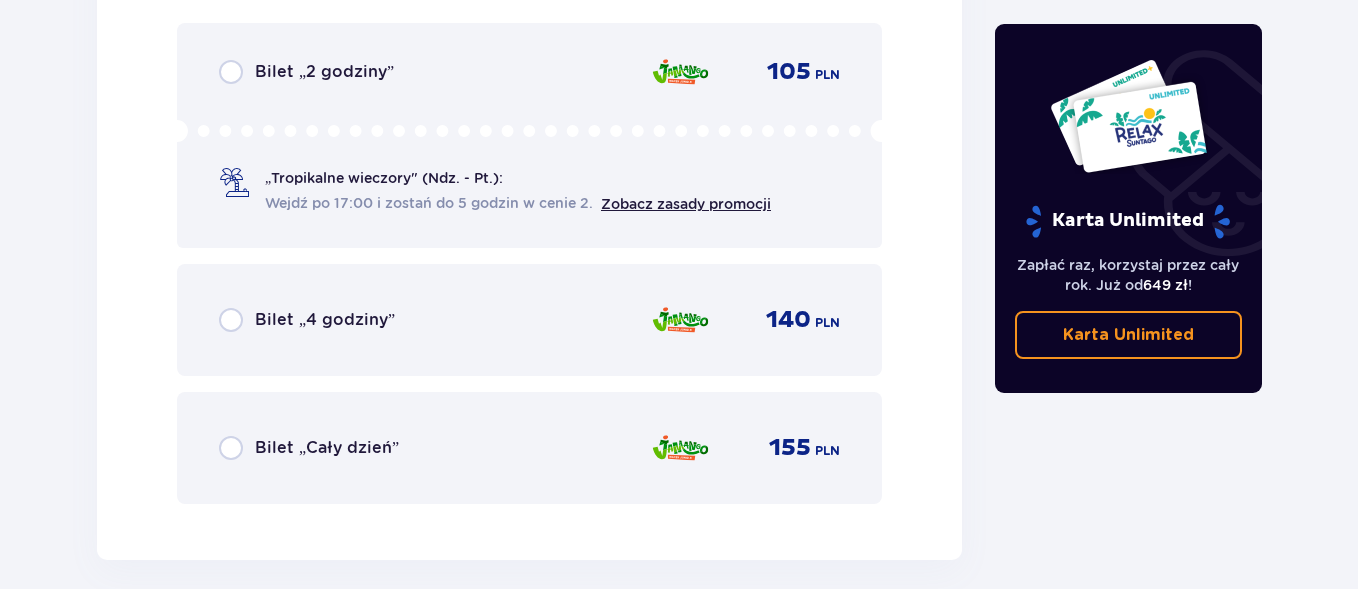 scroll, scrollTop: 2188, scrollLeft: 0, axis: vertical 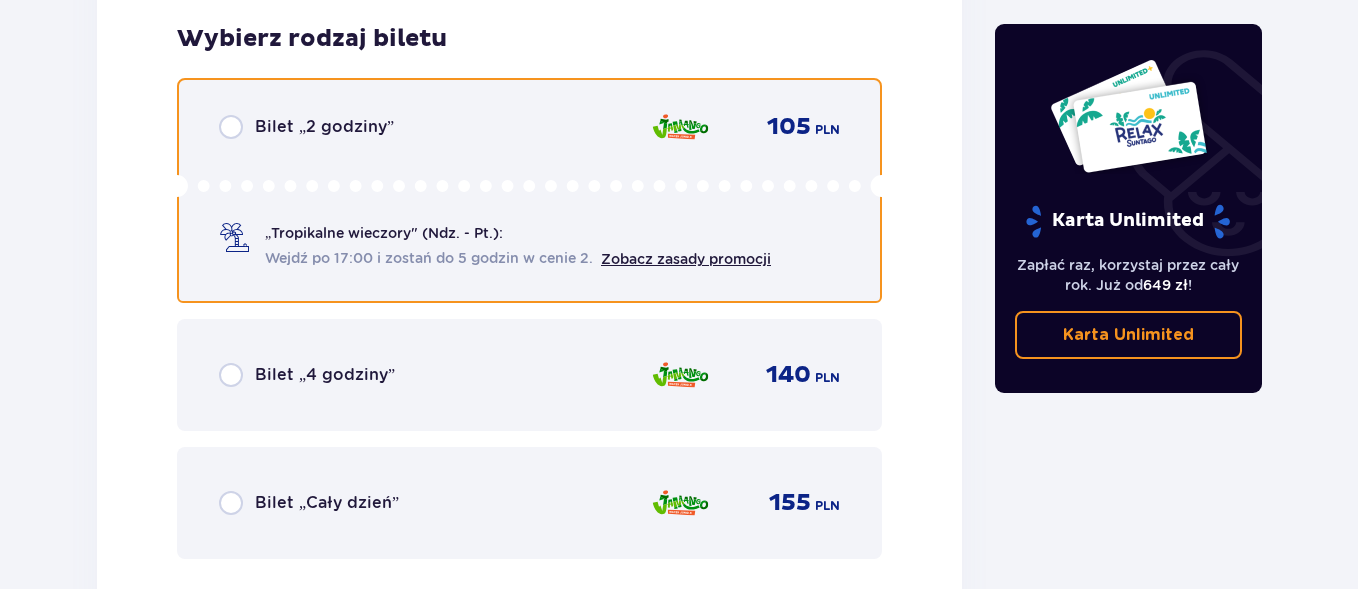 click at bounding box center (231, 127) 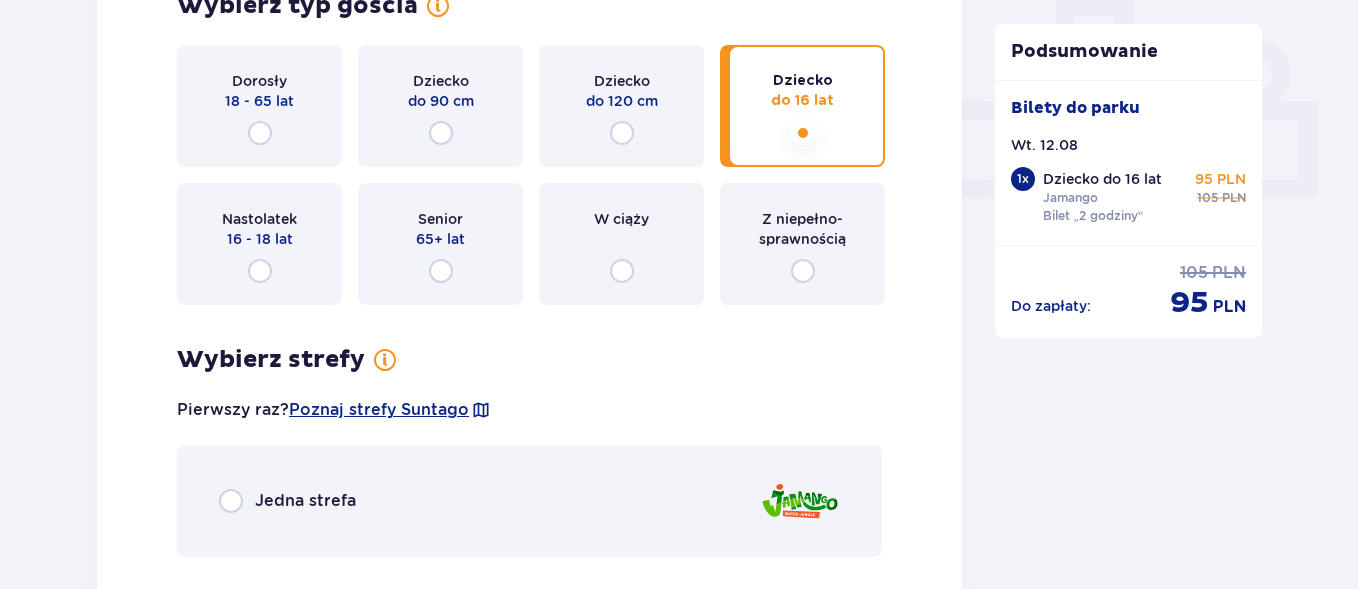 scroll, scrollTop: 1001, scrollLeft: 0, axis: vertical 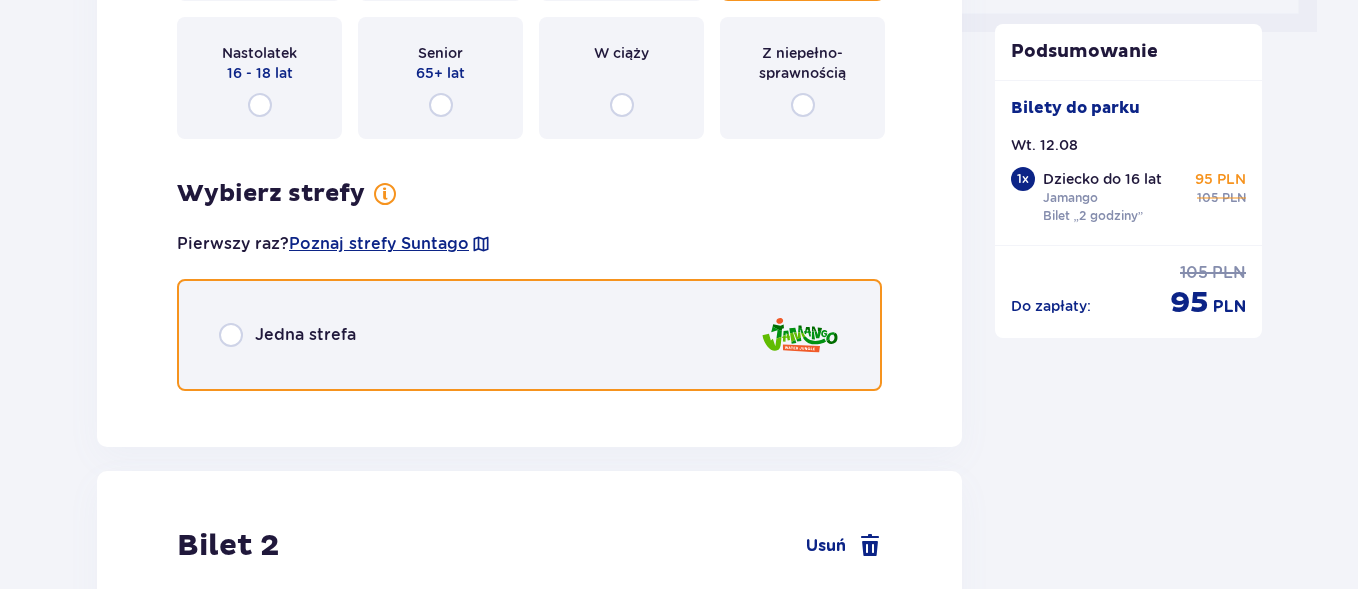 click at bounding box center (231, 335) 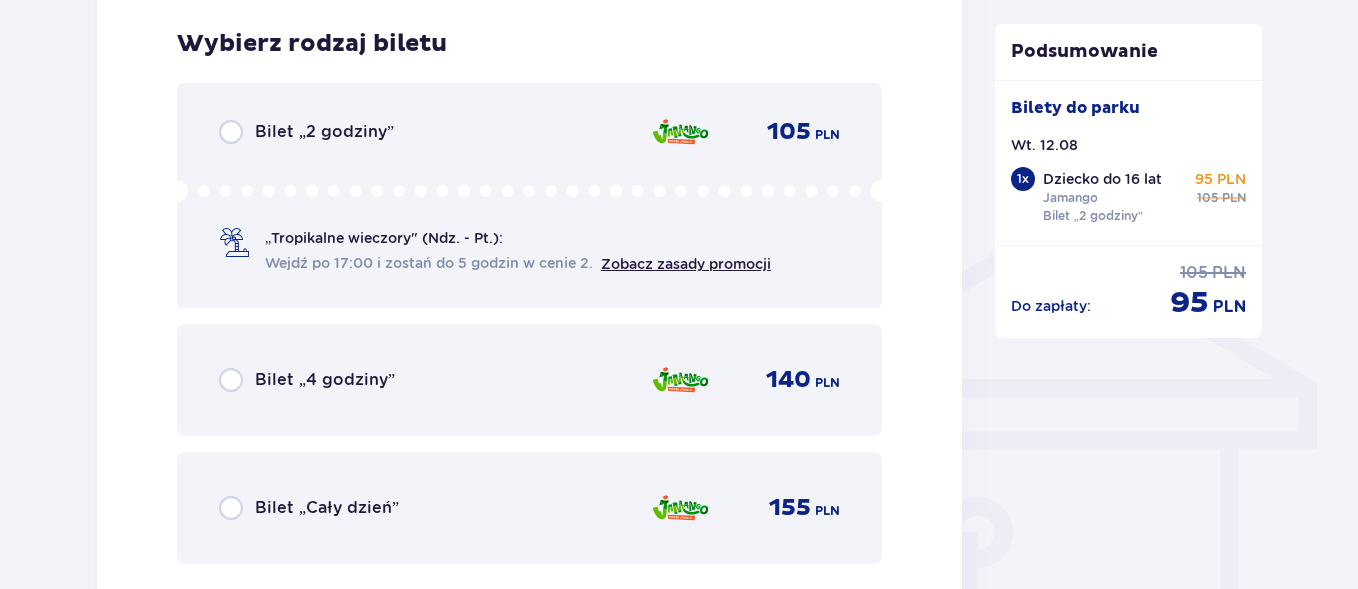 scroll, scrollTop: 1408, scrollLeft: 0, axis: vertical 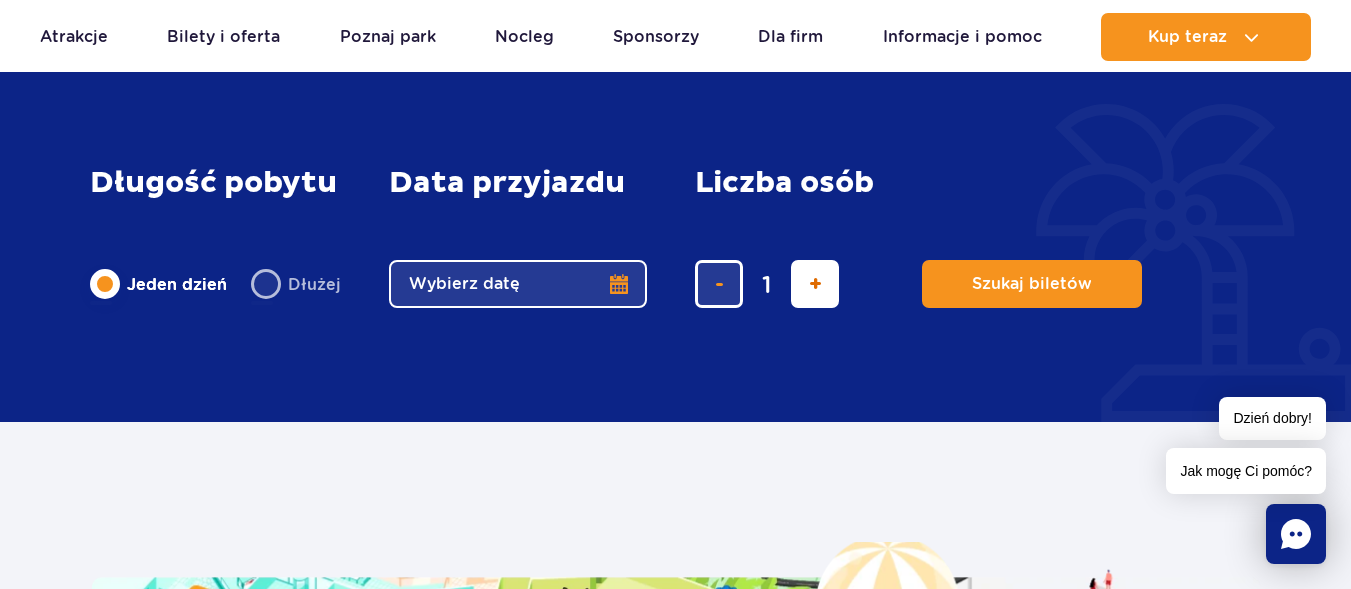 click at bounding box center (815, 284) 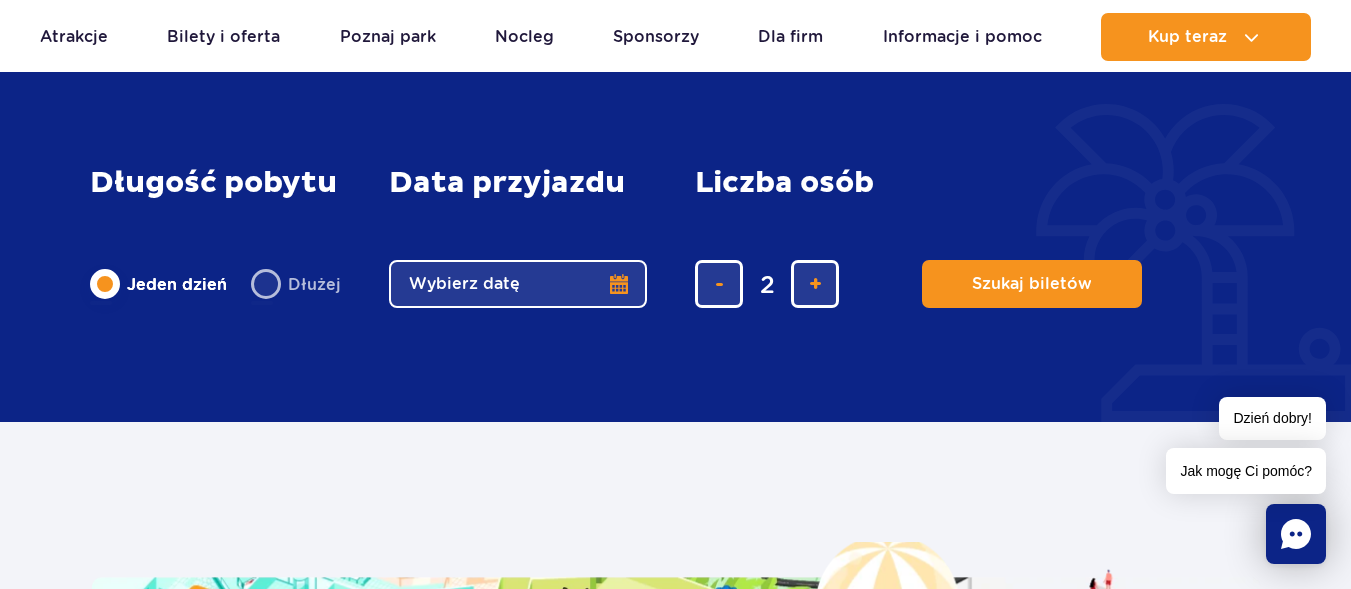 click on "Wybierz datę" at bounding box center (518, 284) 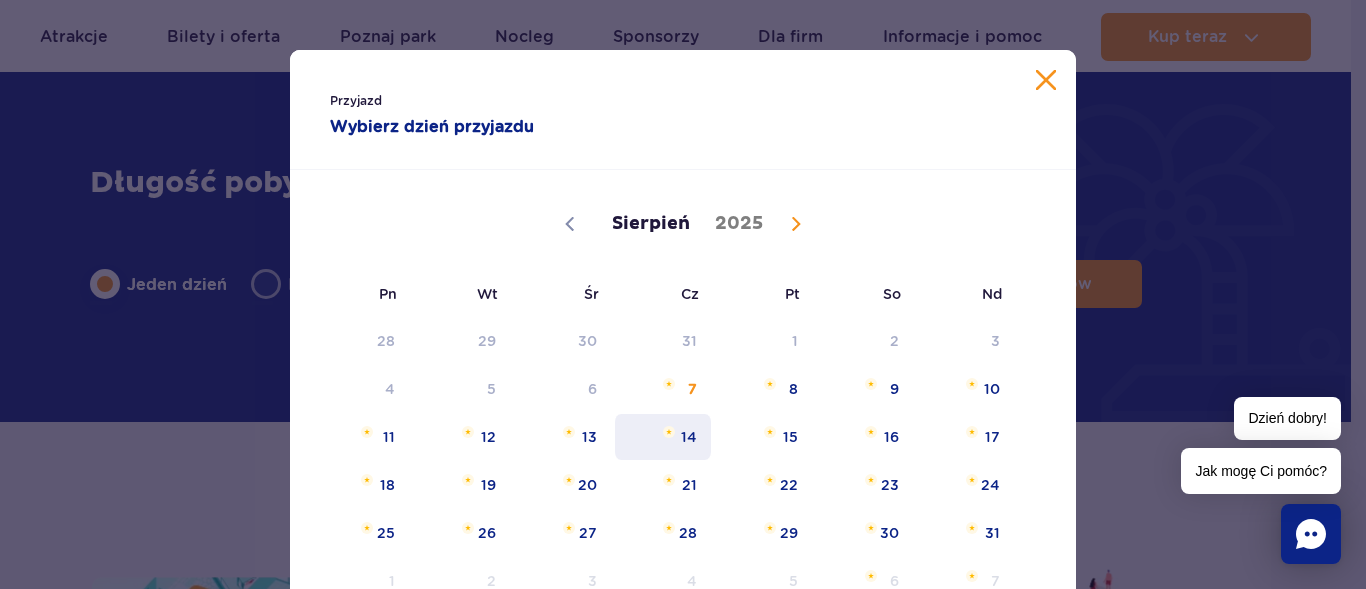 click on "14" at bounding box center [663, 437] 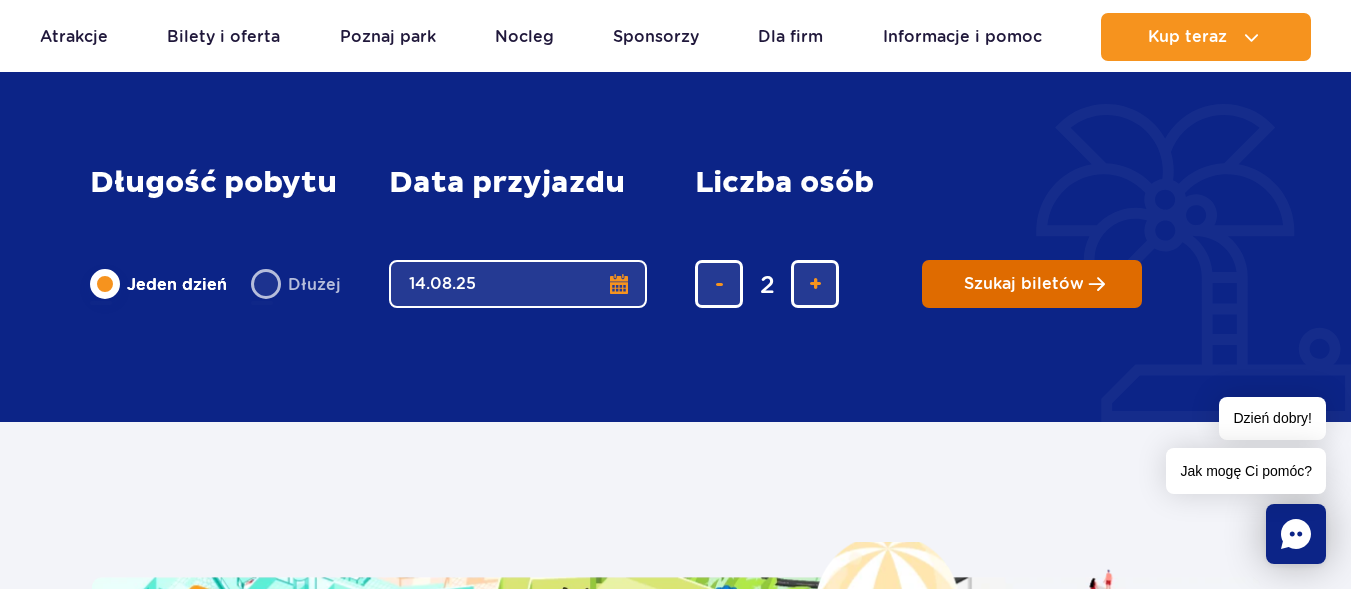click on "Szukaj biletów" at bounding box center (1024, 284) 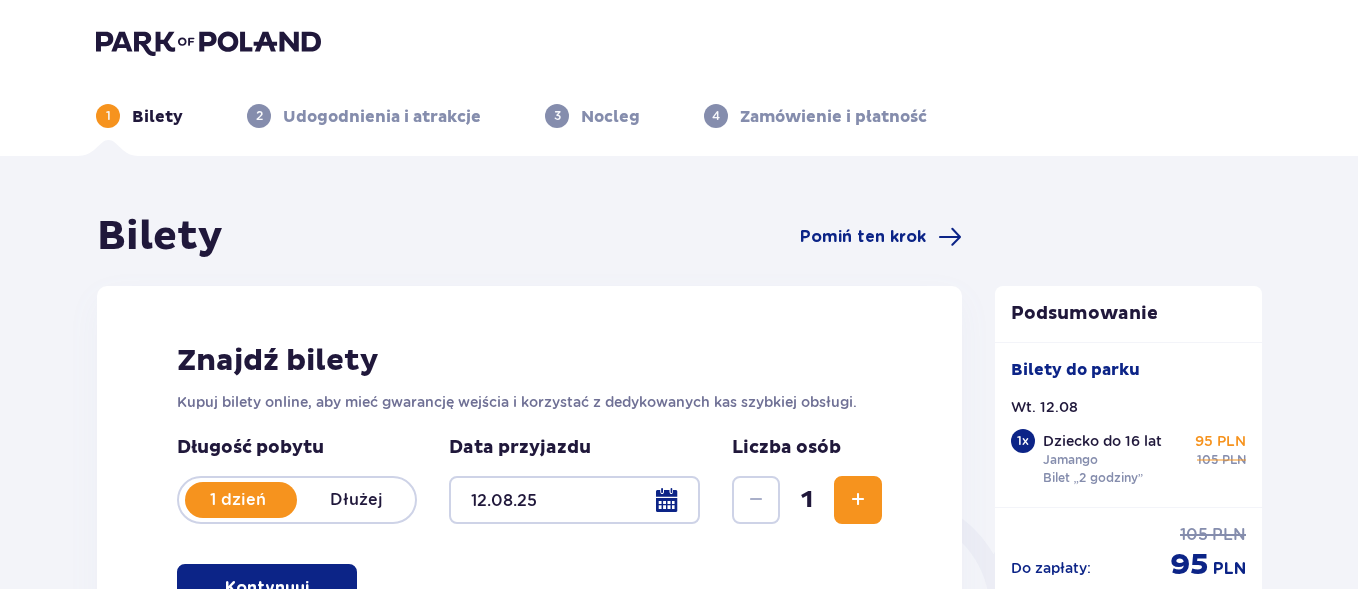 scroll, scrollTop: 0, scrollLeft: 0, axis: both 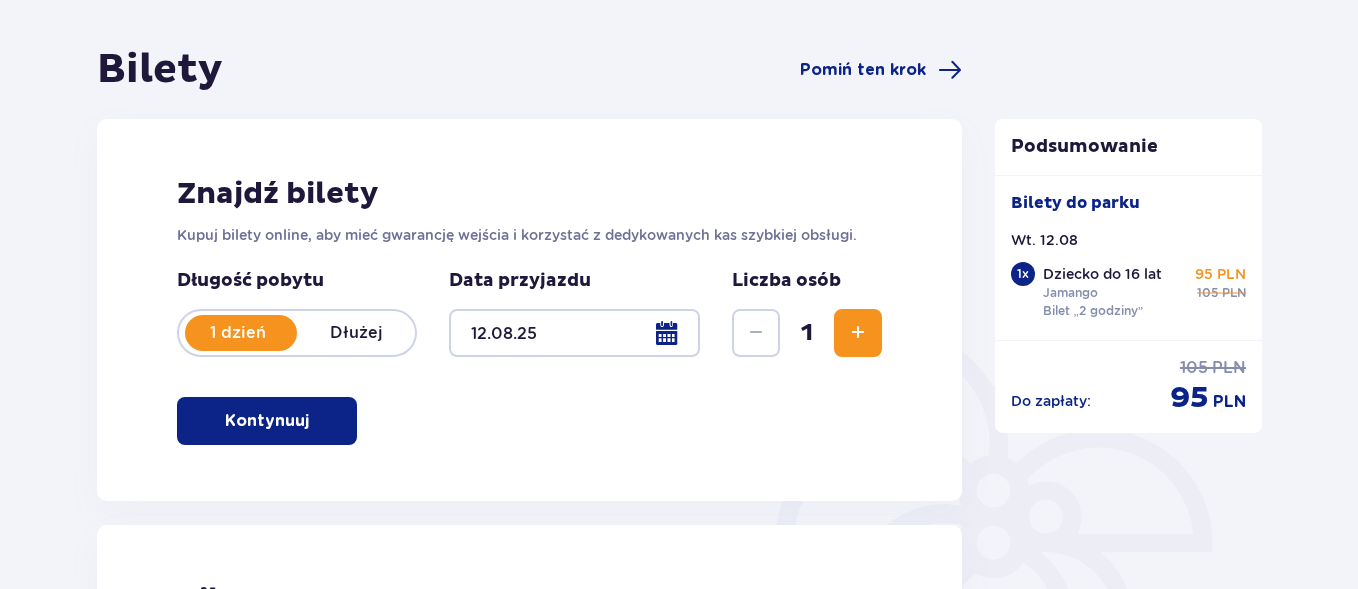 click at bounding box center [858, 333] 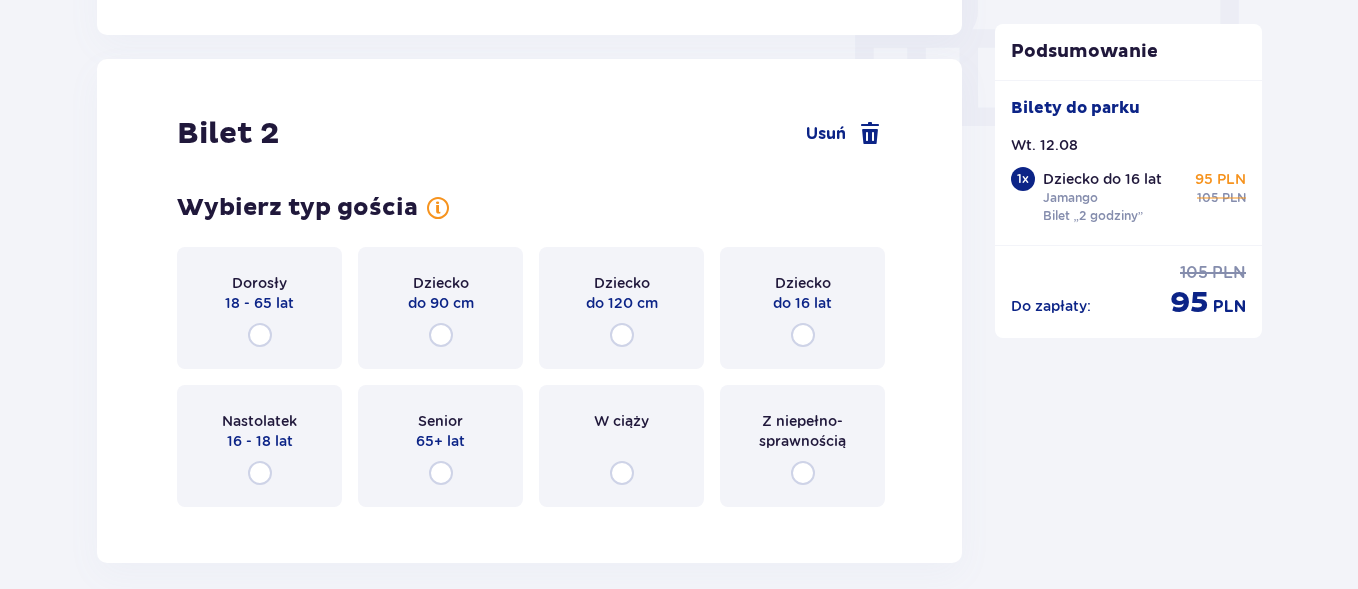 scroll, scrollTop: 2023, scrollLeft: 0, axis: vertical 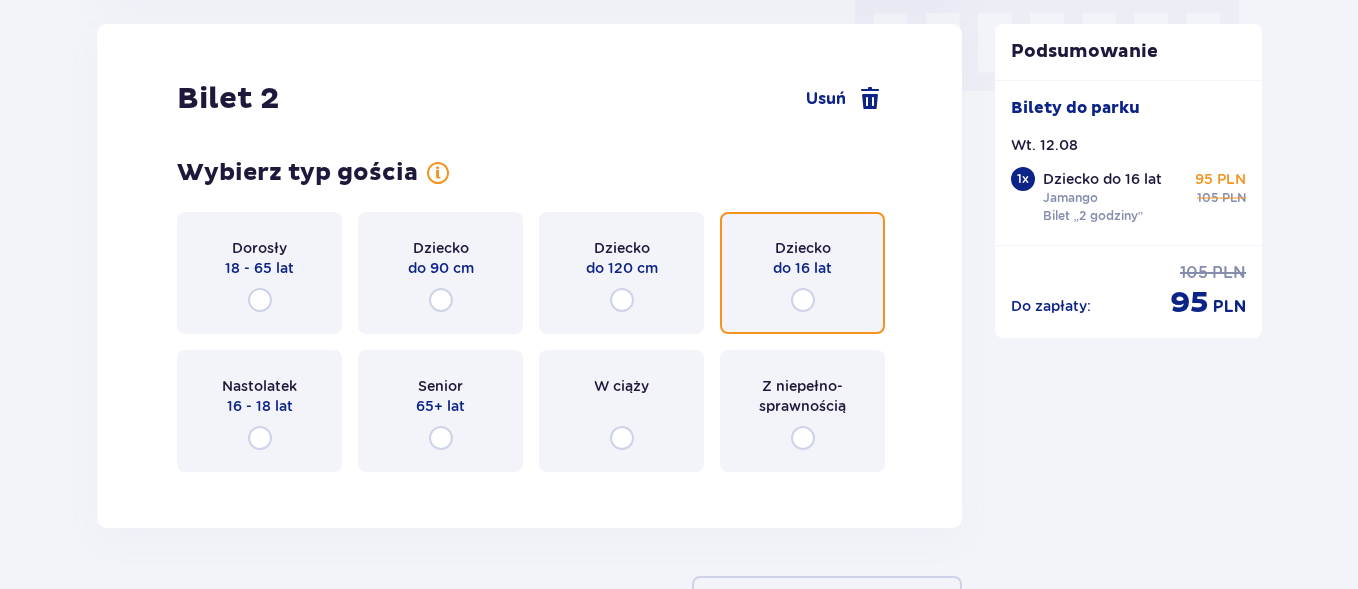 click at bounding box center (803, 300) 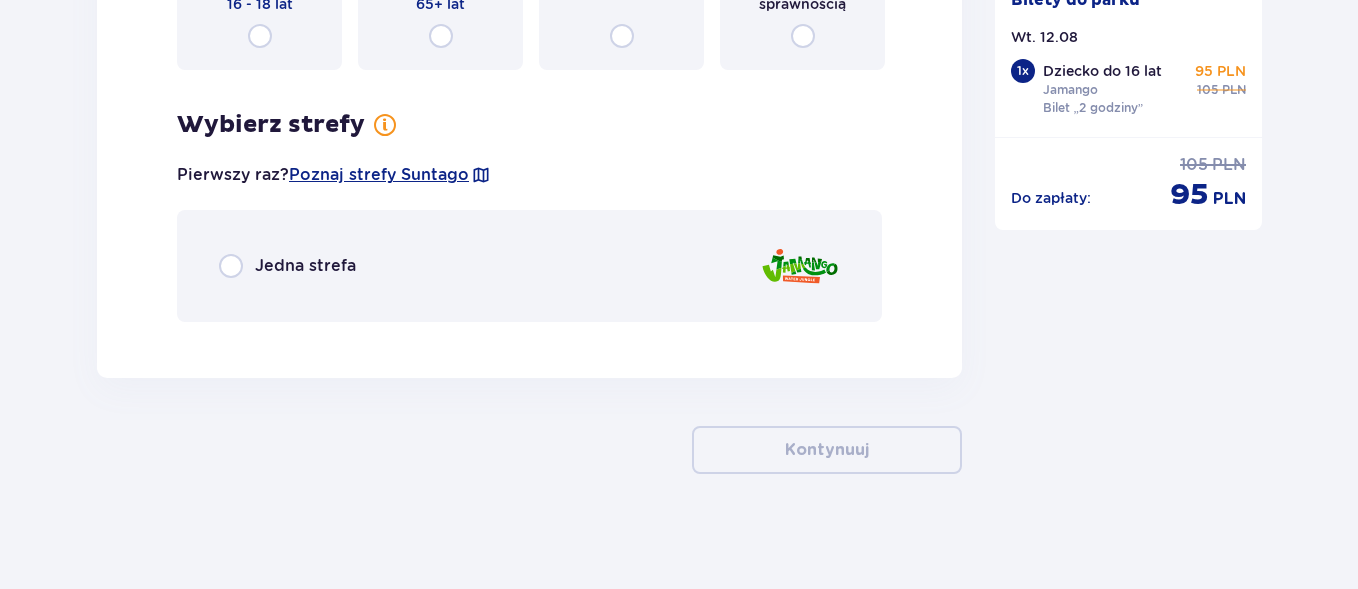 scroll, scrollTop: 2430, scrollLeft: 0, axis: vertical 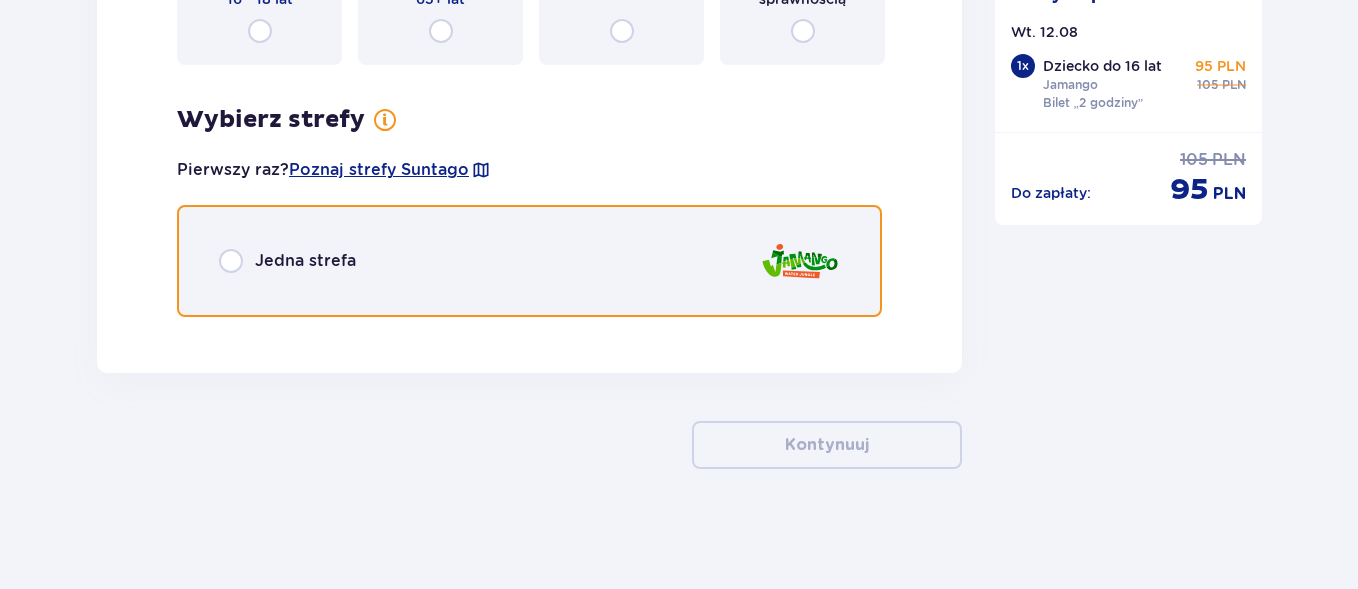 click at bounding box center [231, 261] 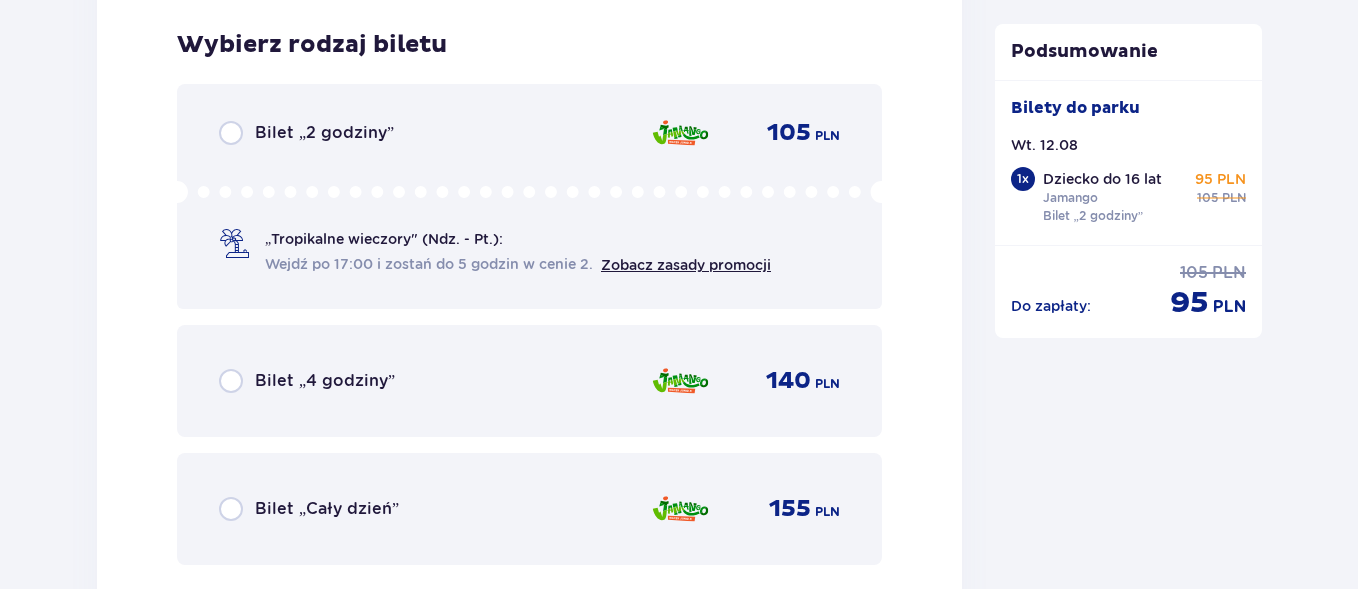 scroll, scrollTop: 2763, scrollLeft: 0, axis: vertical 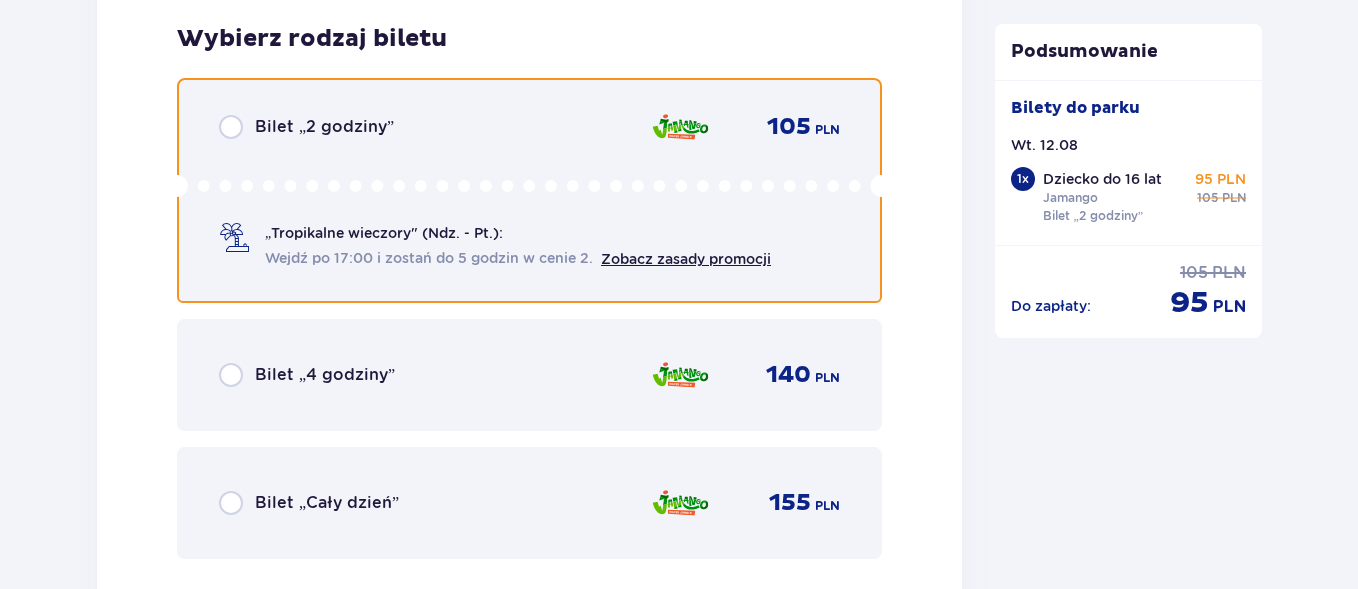 click at bounding box center [231, 127] 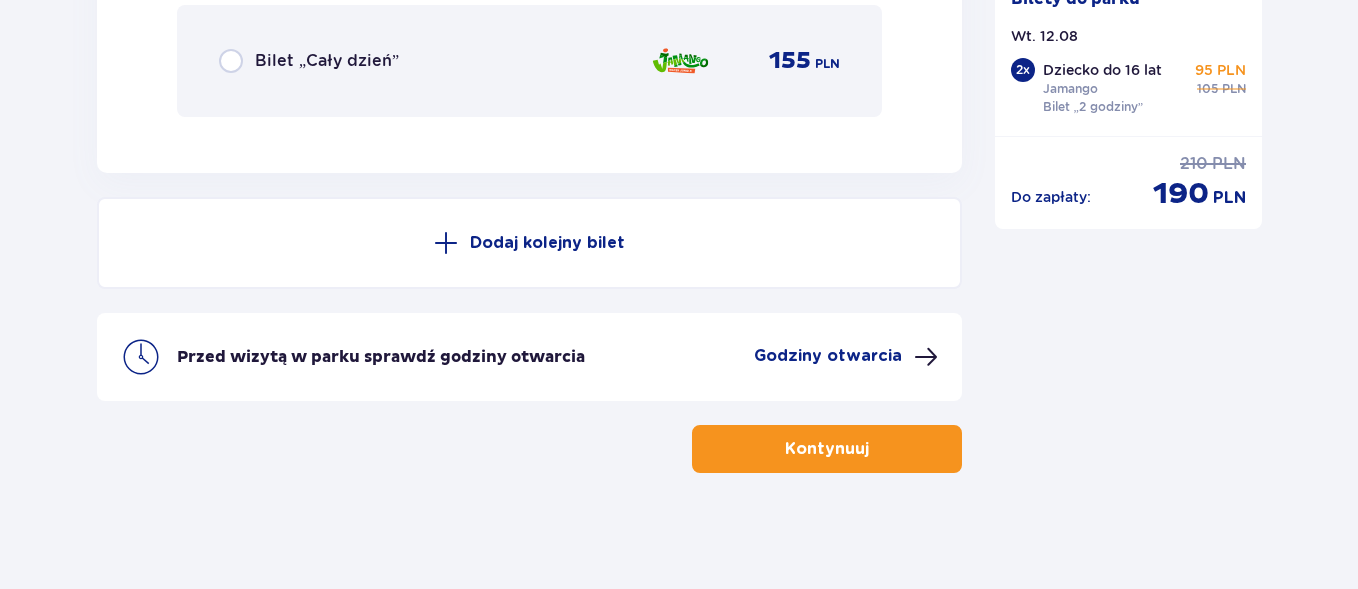 scroll, scrollTop: 3209, scrollLeft: 0, axis: vertical 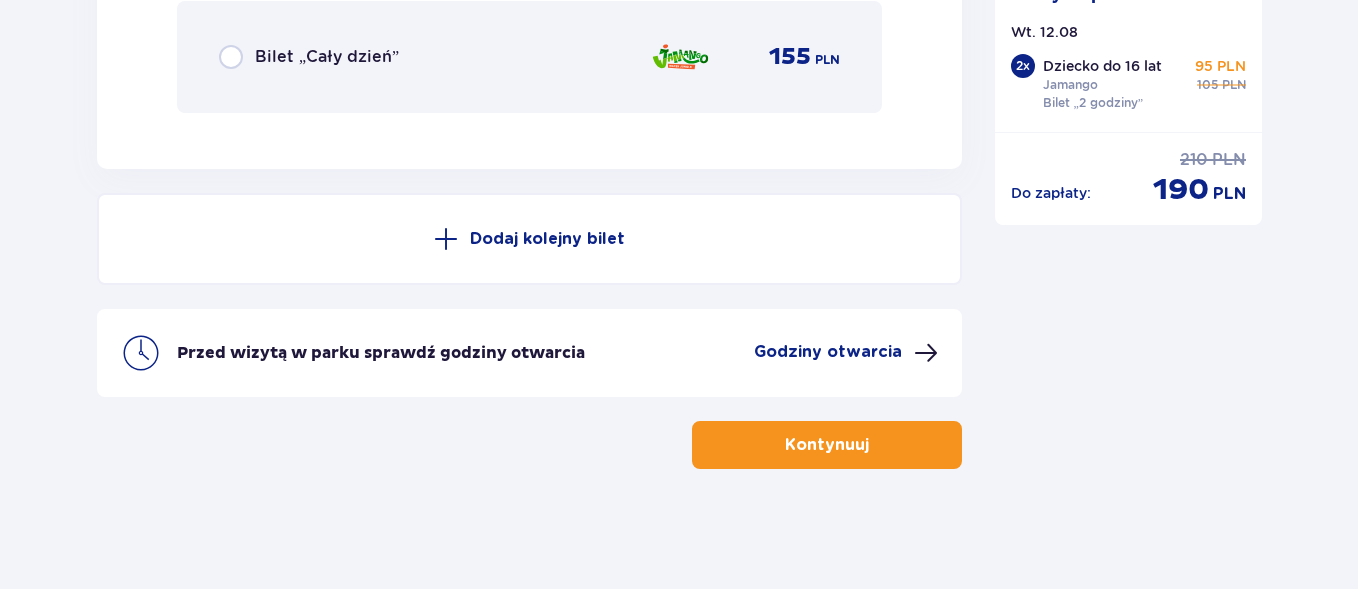 click on "Kontynuuj" at bounding box center [827, 445] 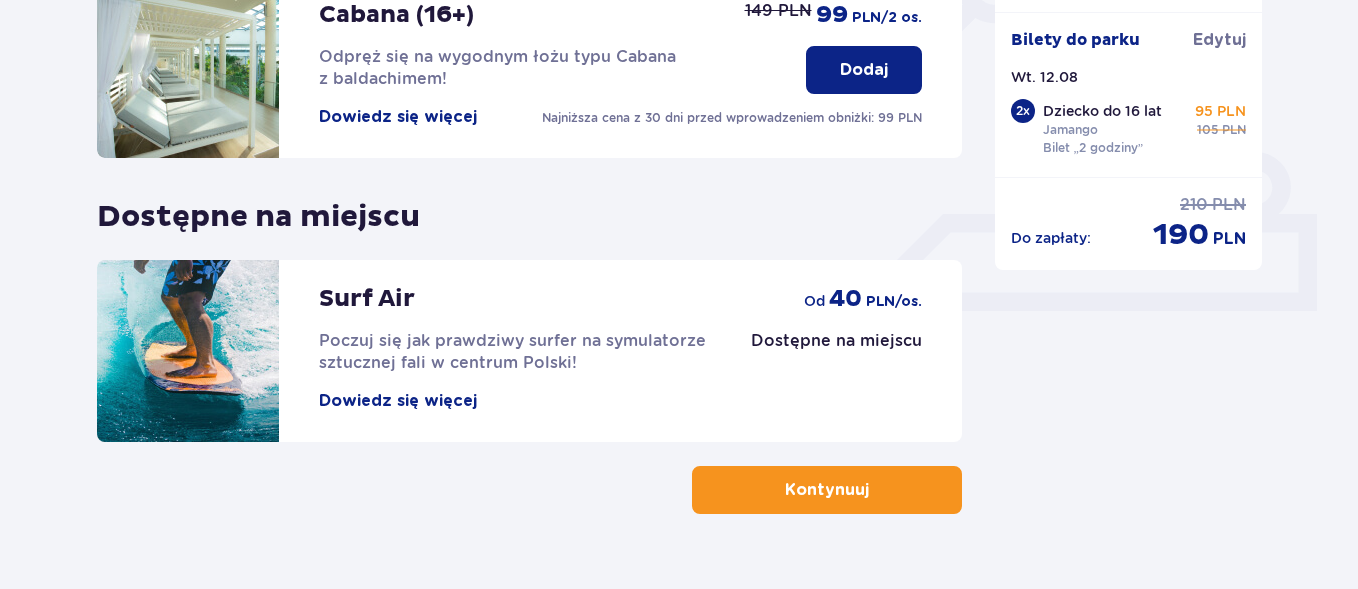 scroll, scrollTop: 767, scrollLeft: 0, axis: vertical 